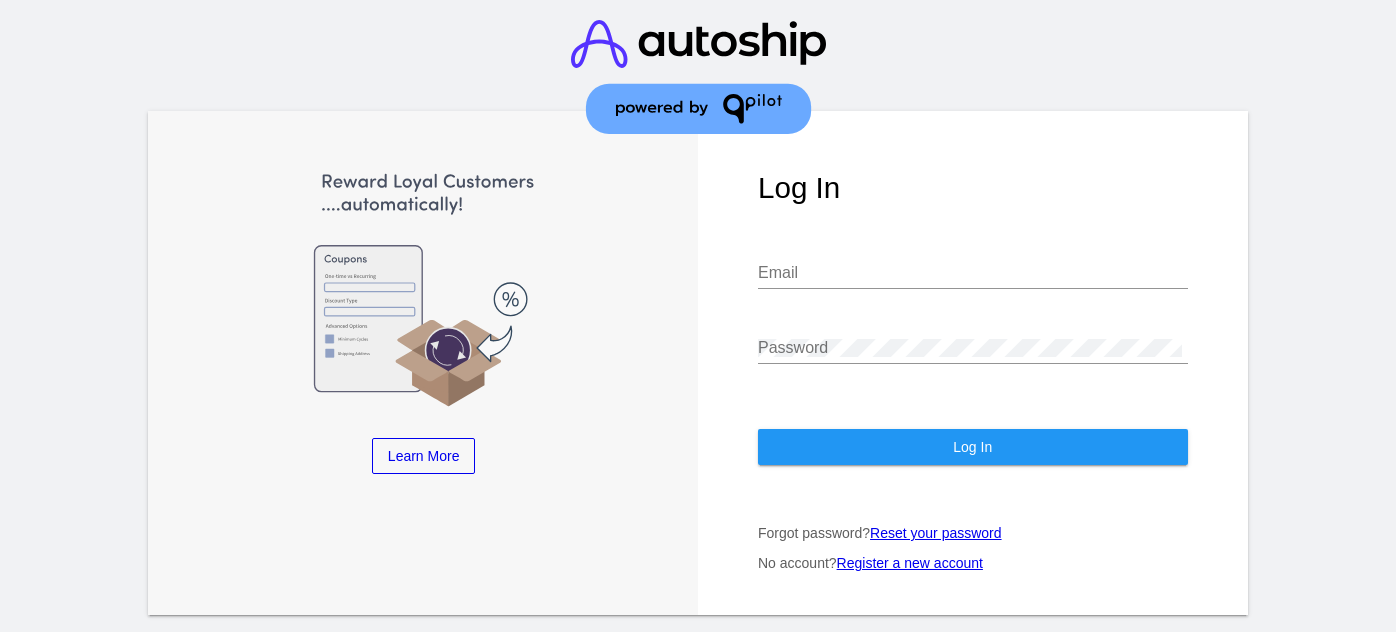 scroll, scrollTop: 0, scrollLeft: 0, axis: both 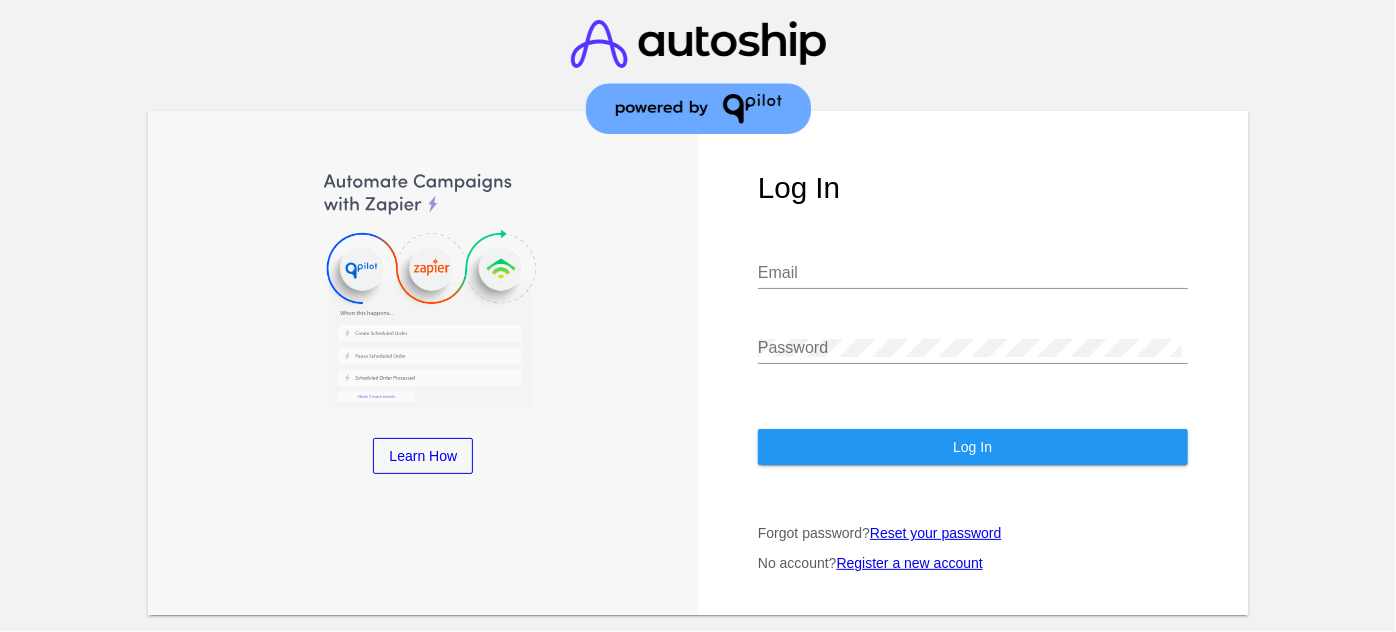 type on "[EMAIL_ADDRESS][DOMAIN_NAME]" 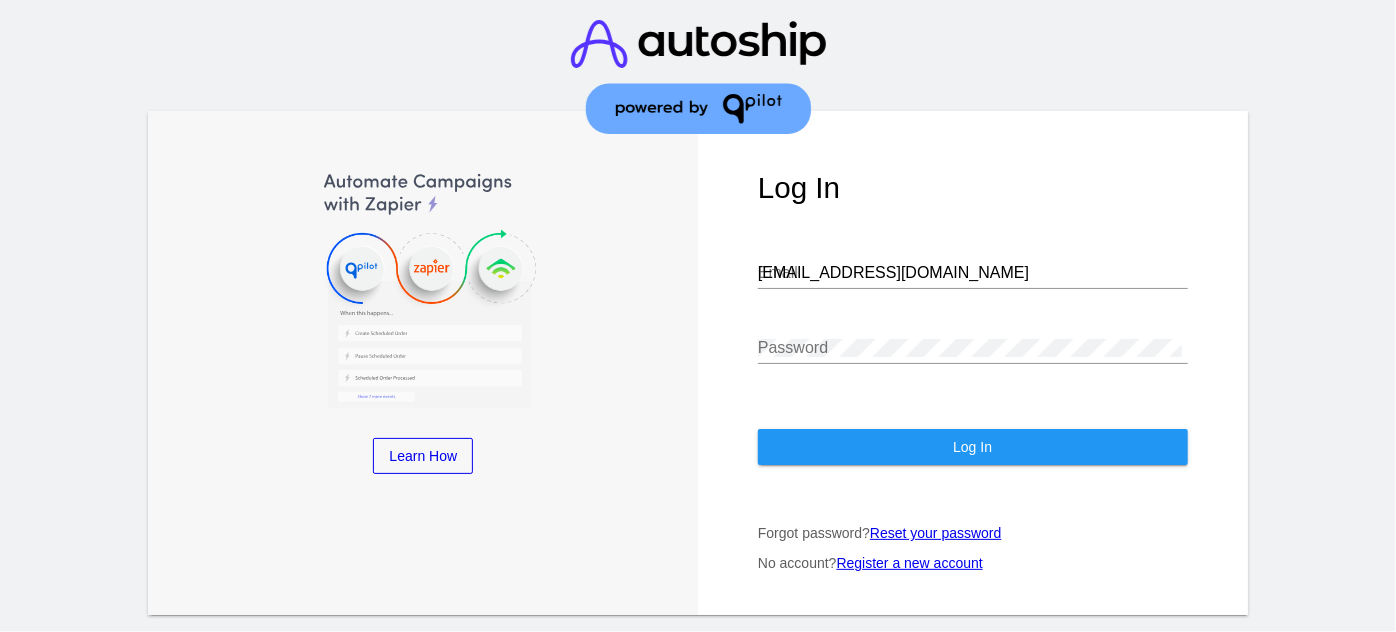 click 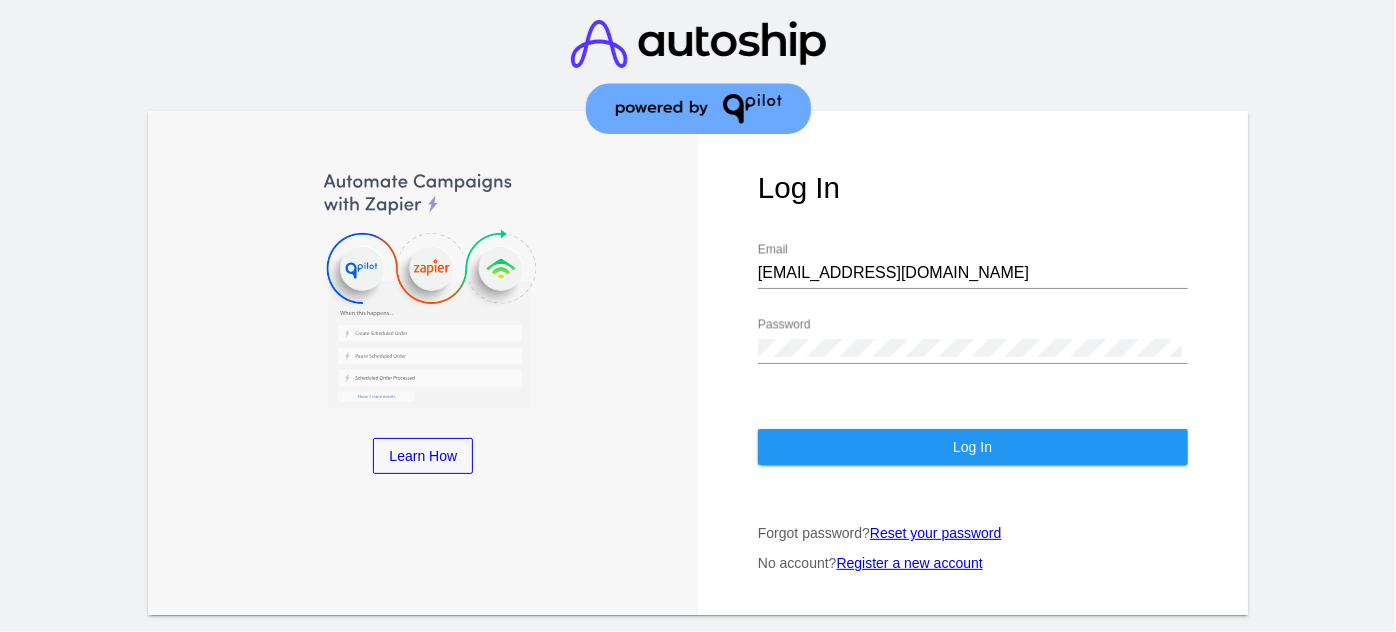 click on "Log In" 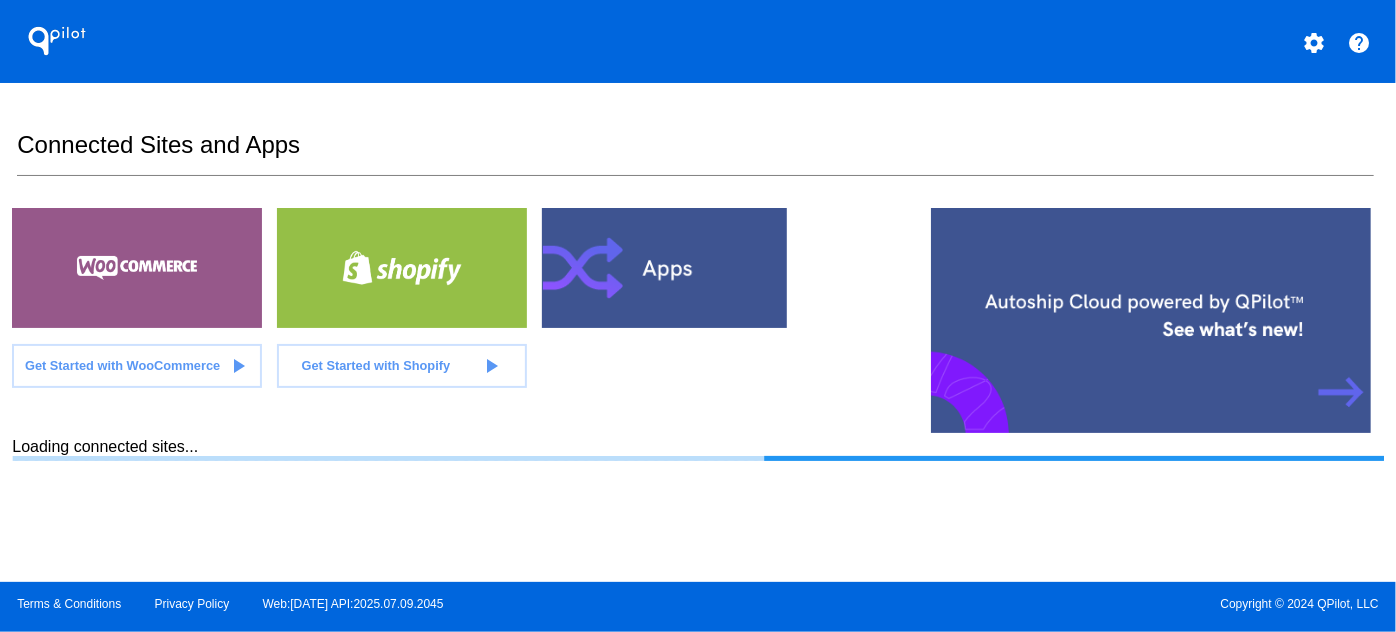 click on "Connected Sites and Apps
Get Started with WooCommerce
play_arrow
Get Started with Shopify
play_arrow
Loading connected sites..." at bounding box center [697, 332] 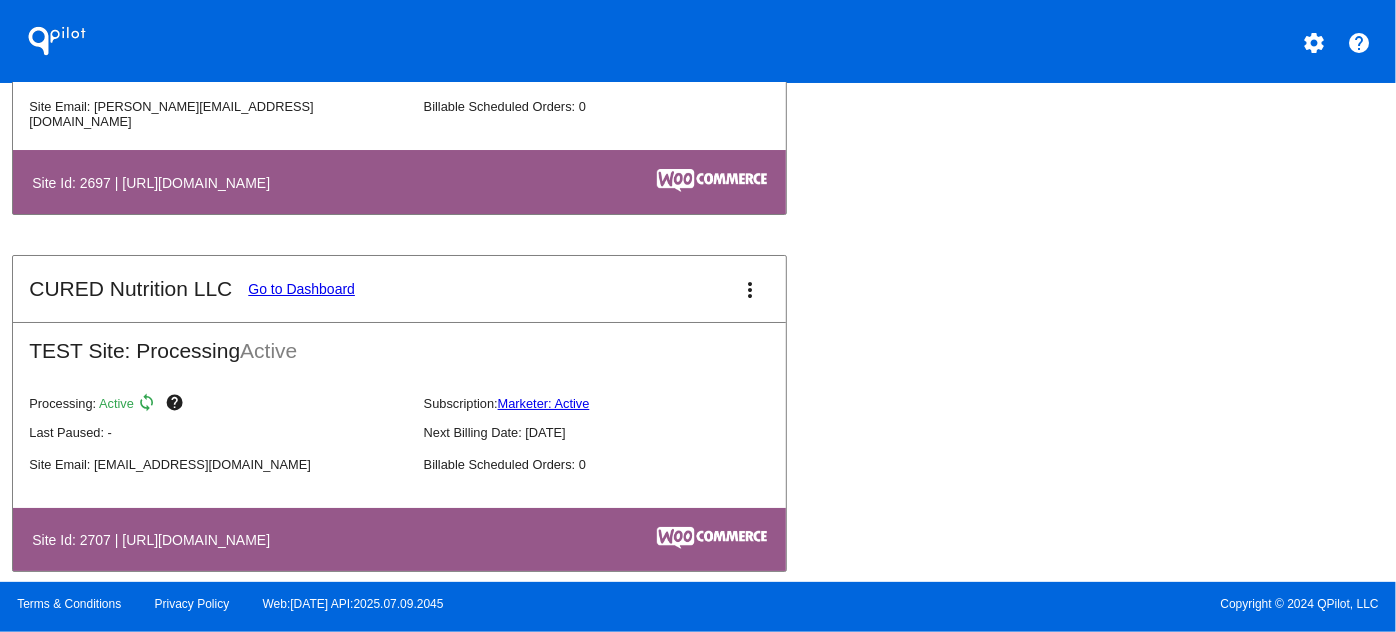 scroll, scrollTop: 7168, scrollLeft: 0, axis: vertical 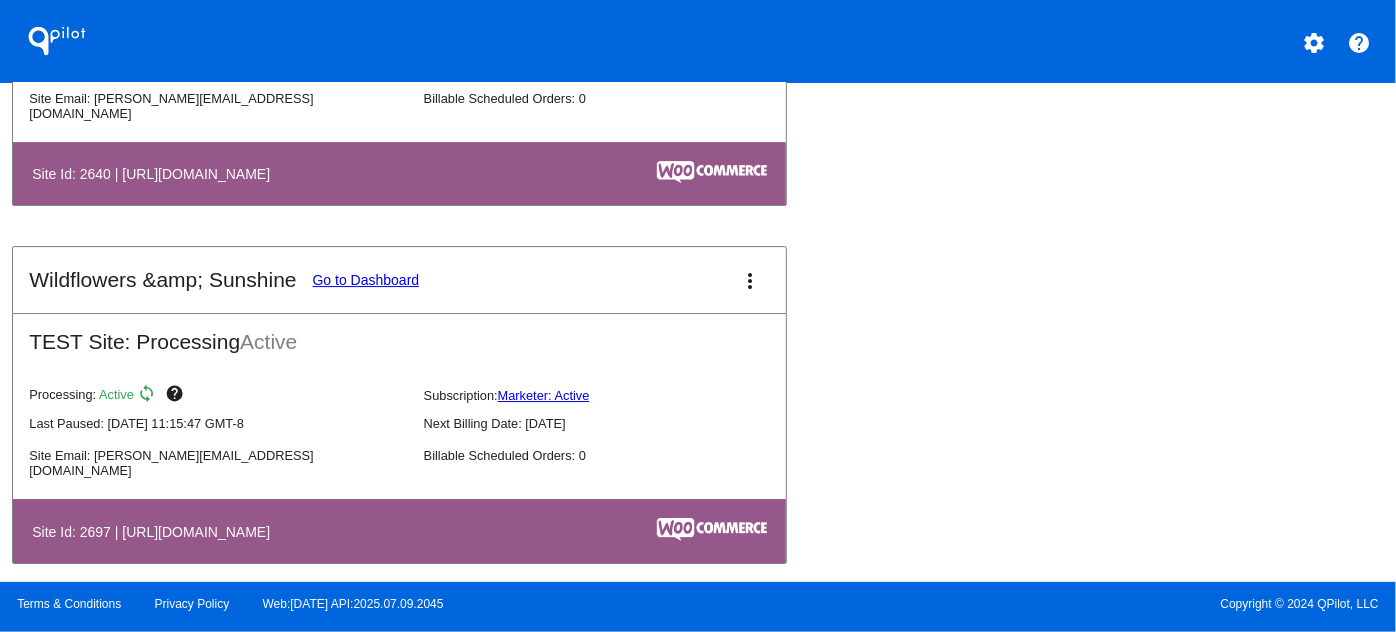 click on "more_vert" at bounding box center [750, 281] 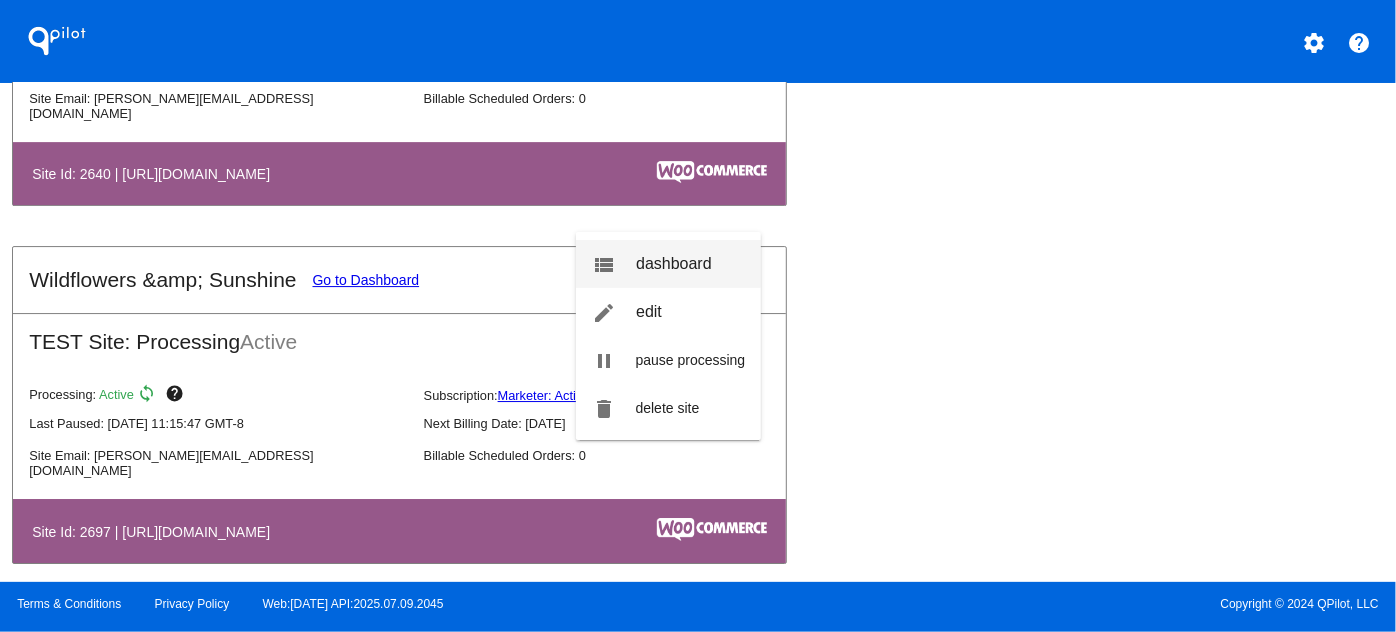 click on "view_list
dashboard" at bounding box center [669, 264] 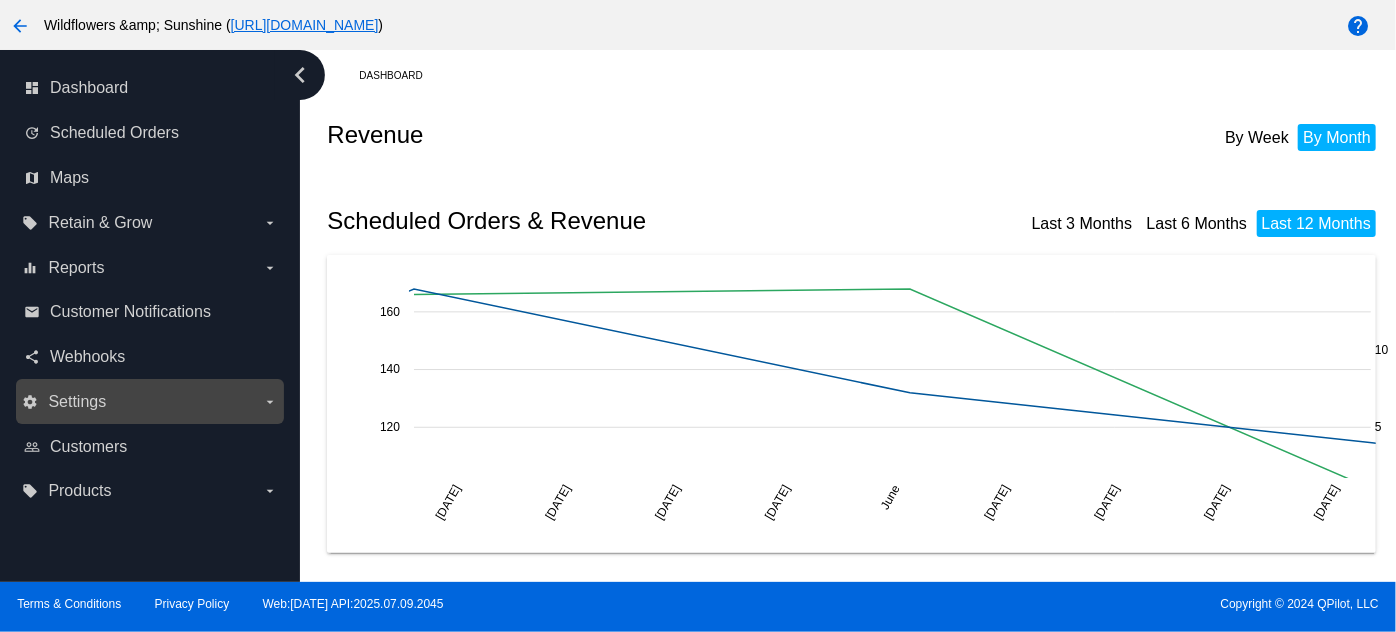 click on "Settings" at bounding box center (77, 402) 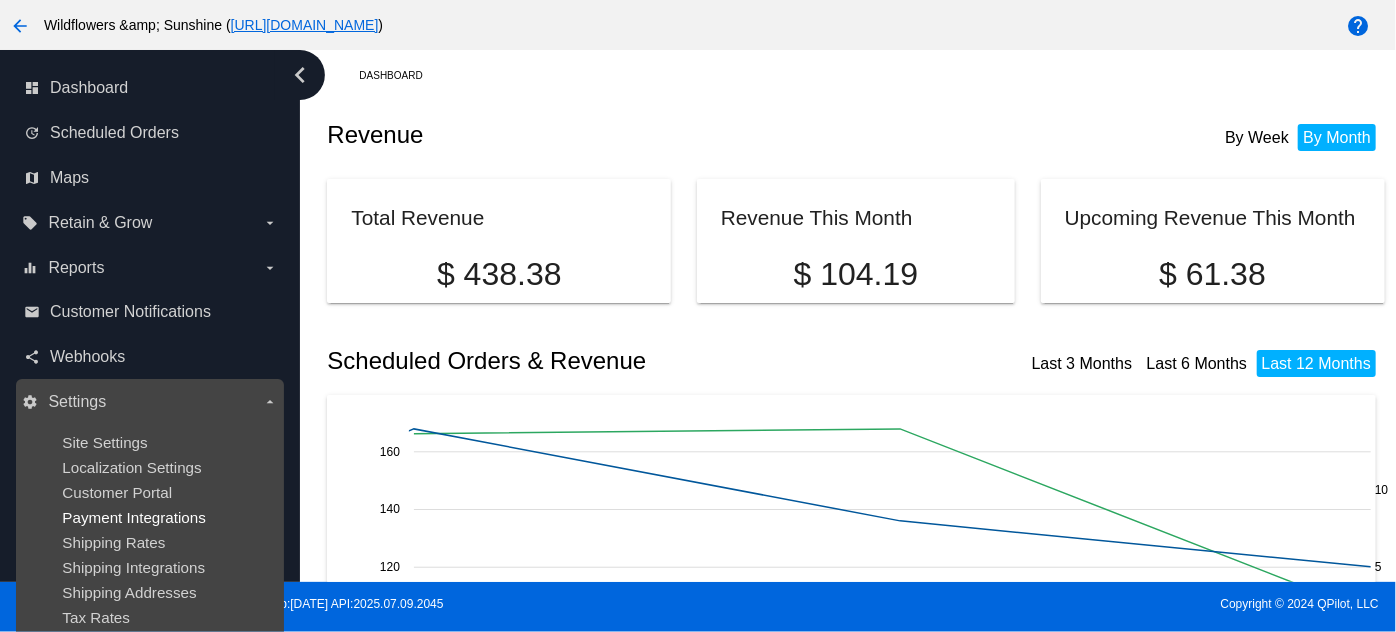 click on "Payment Integrations" at bounding box center [134, 517] 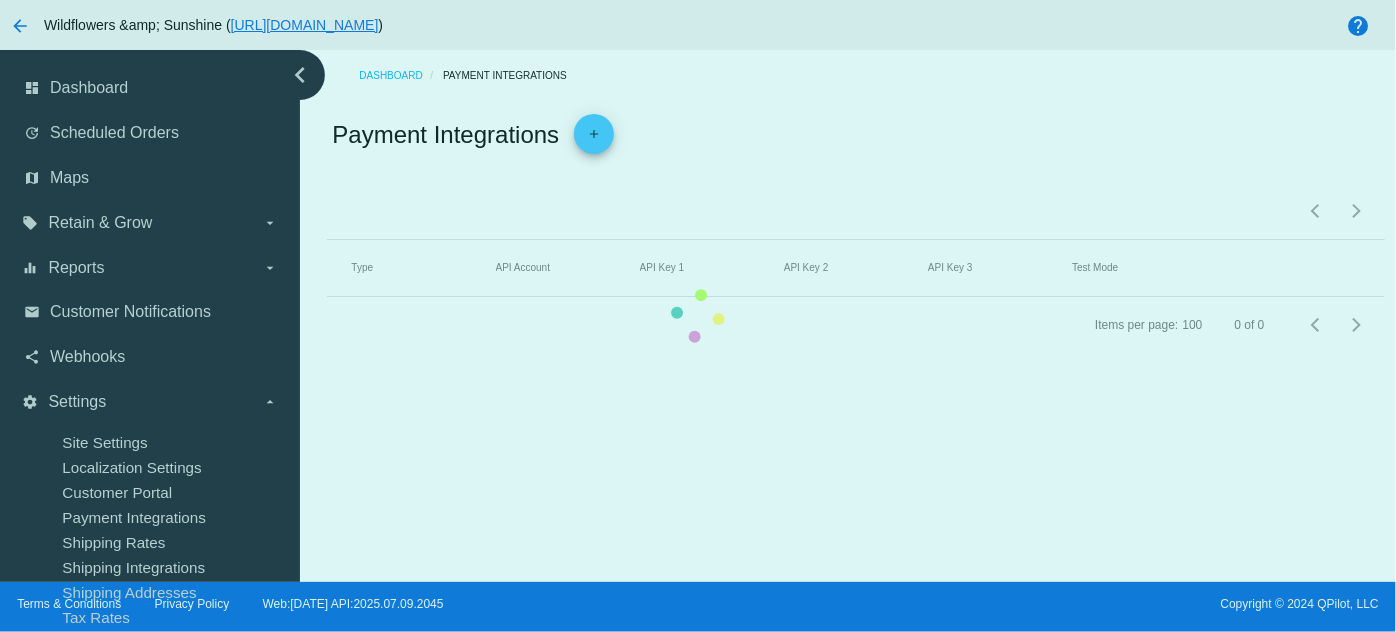 click on "Type   API Account   API Key 1   API Key 2   API Key 3   Test Mode" 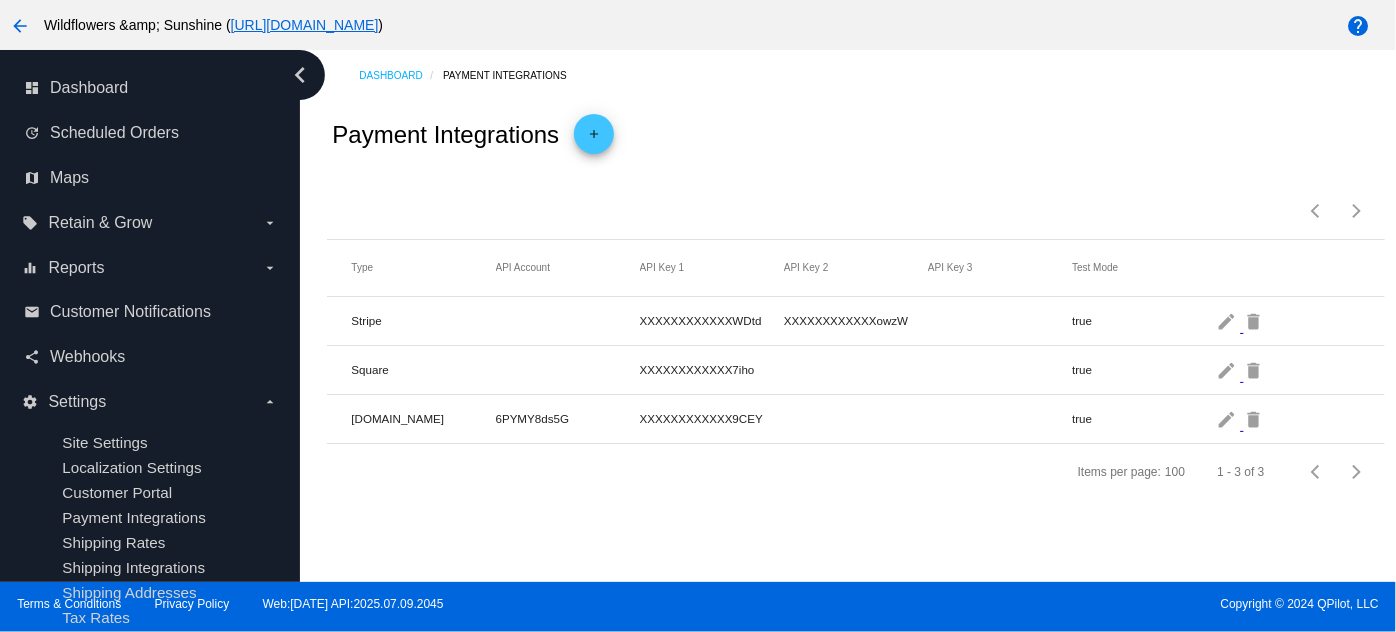 click on "add" 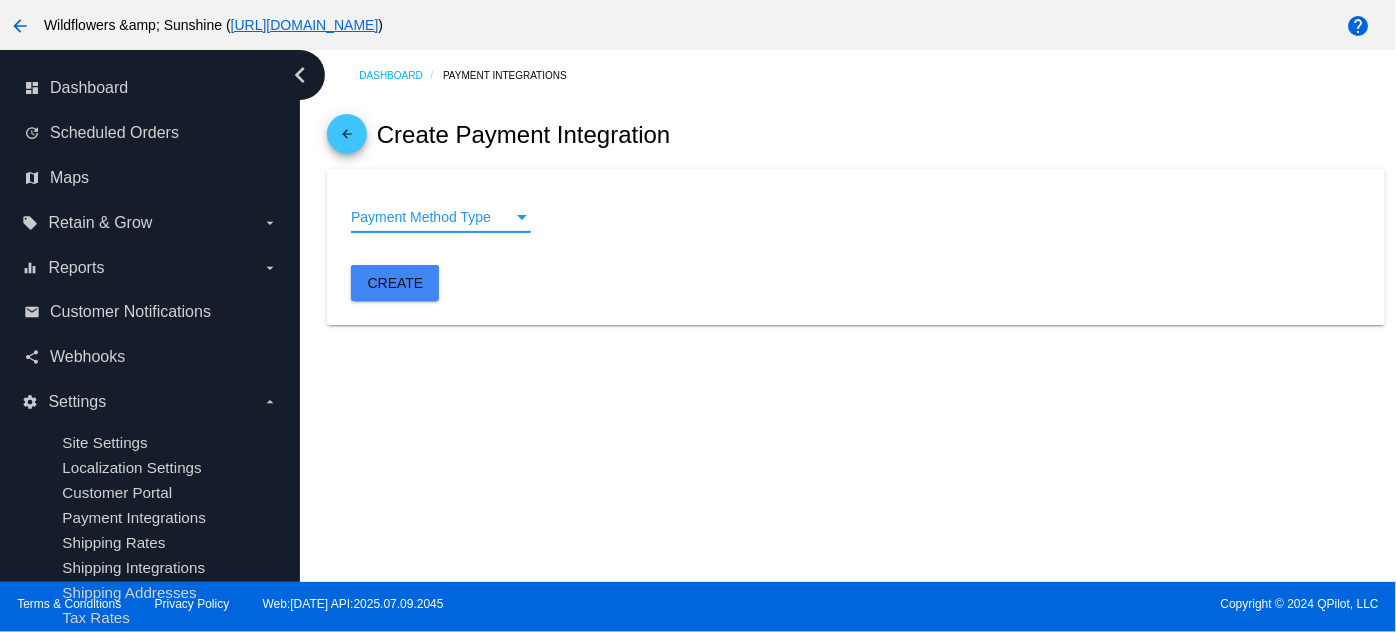 click on "Payment Method Type" at bounding box center (421, 217) 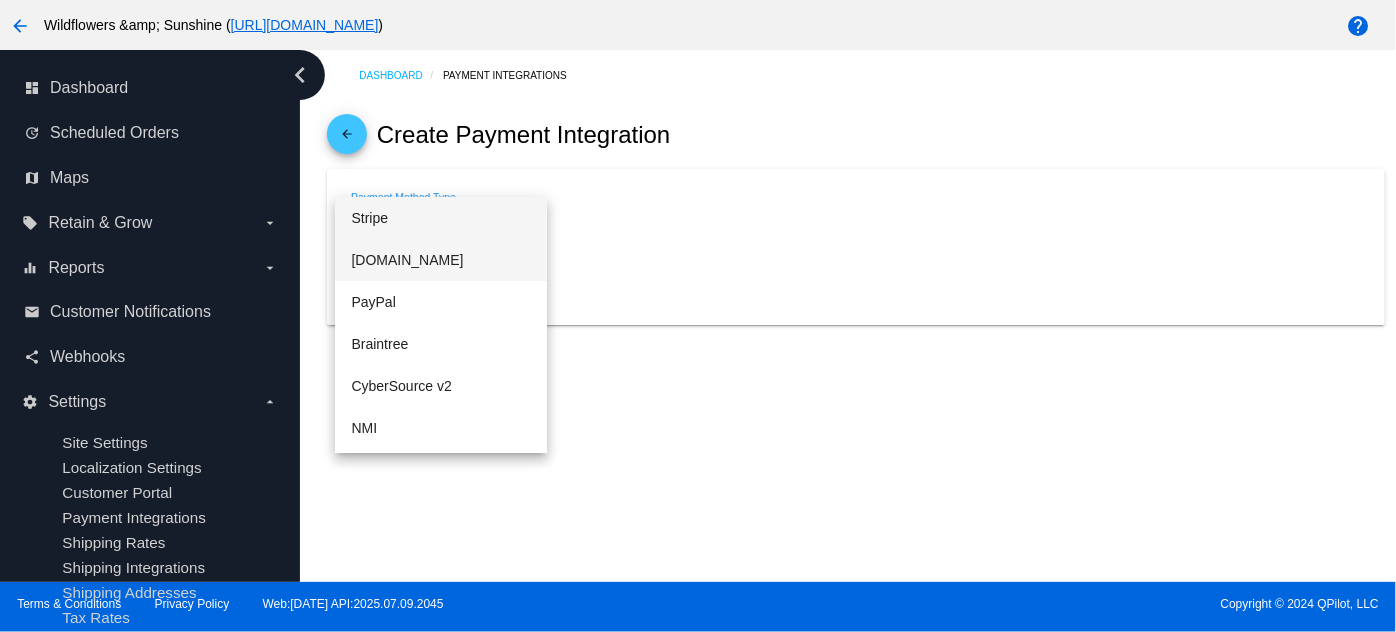 click on "[DOMAIN_NAME]" at bounding box center (441, 260) 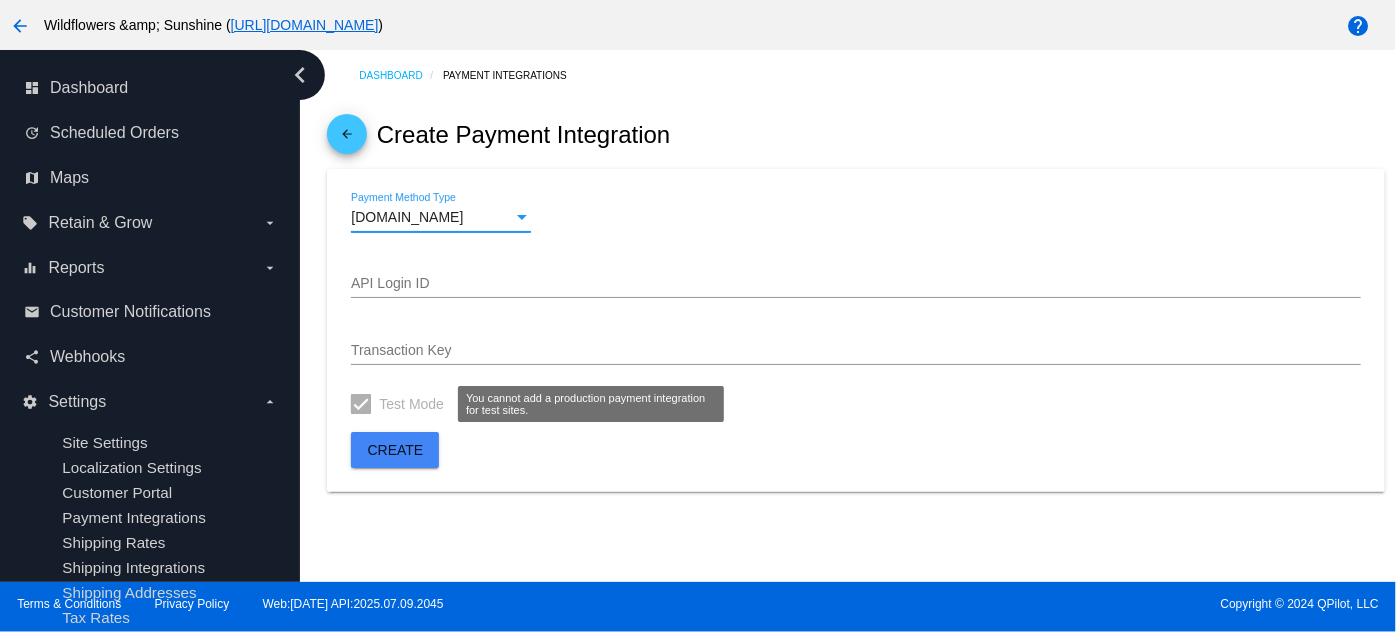 click at bounding box center [361, 404] 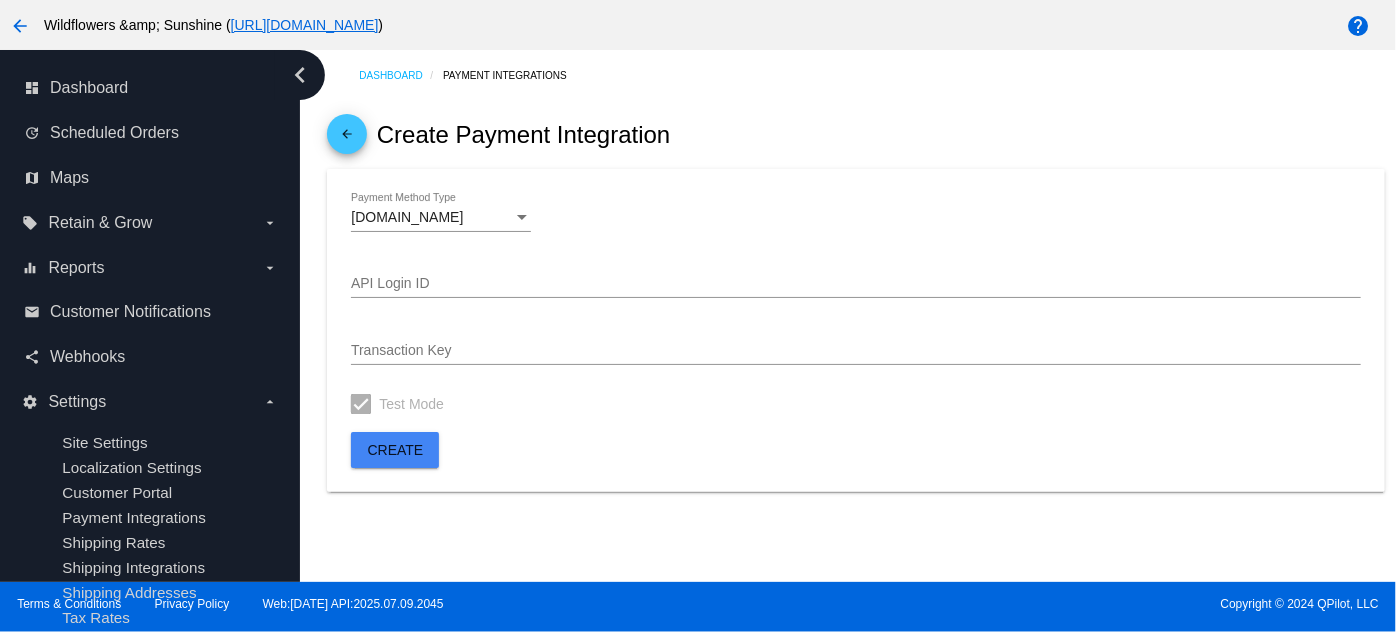 click on "arrow_back" 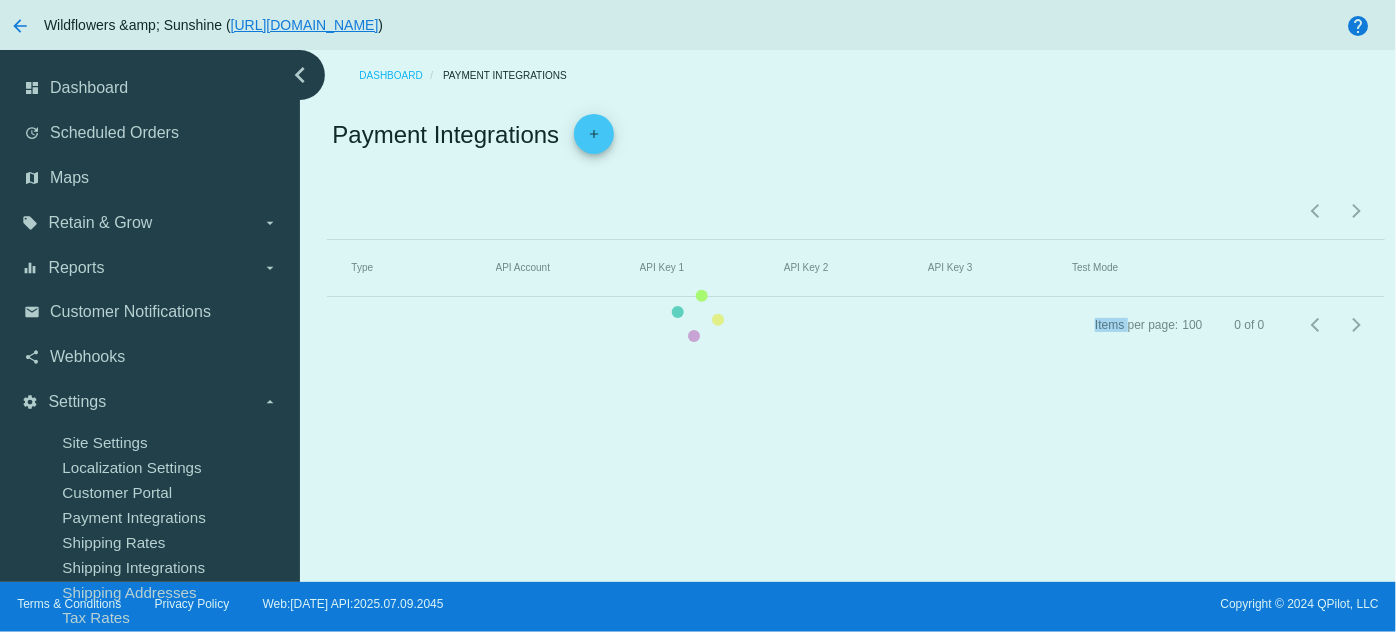 click on "Type   API Account   API Key 1   API Key 2   API Key 3   Test Mode" 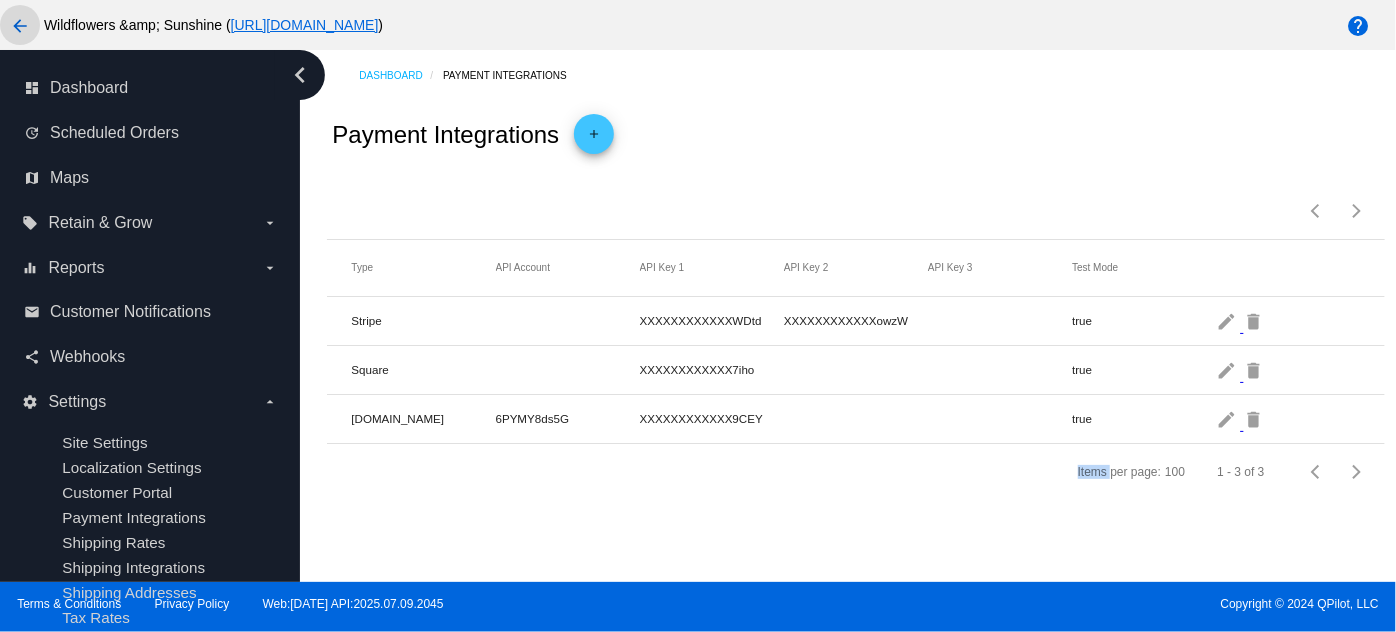 click on "arrow_back" at bounding box center (20, 26) 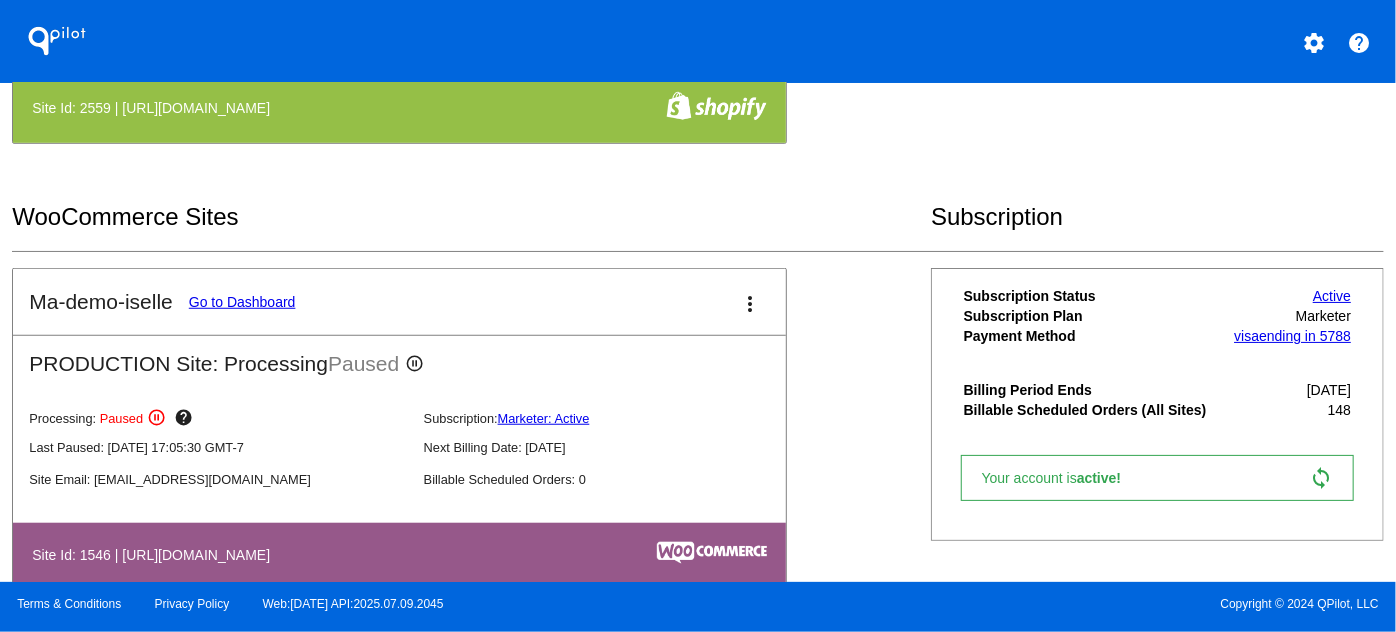 scroll, scrollTop: 727, scrollLeft: 0, axis: vertical 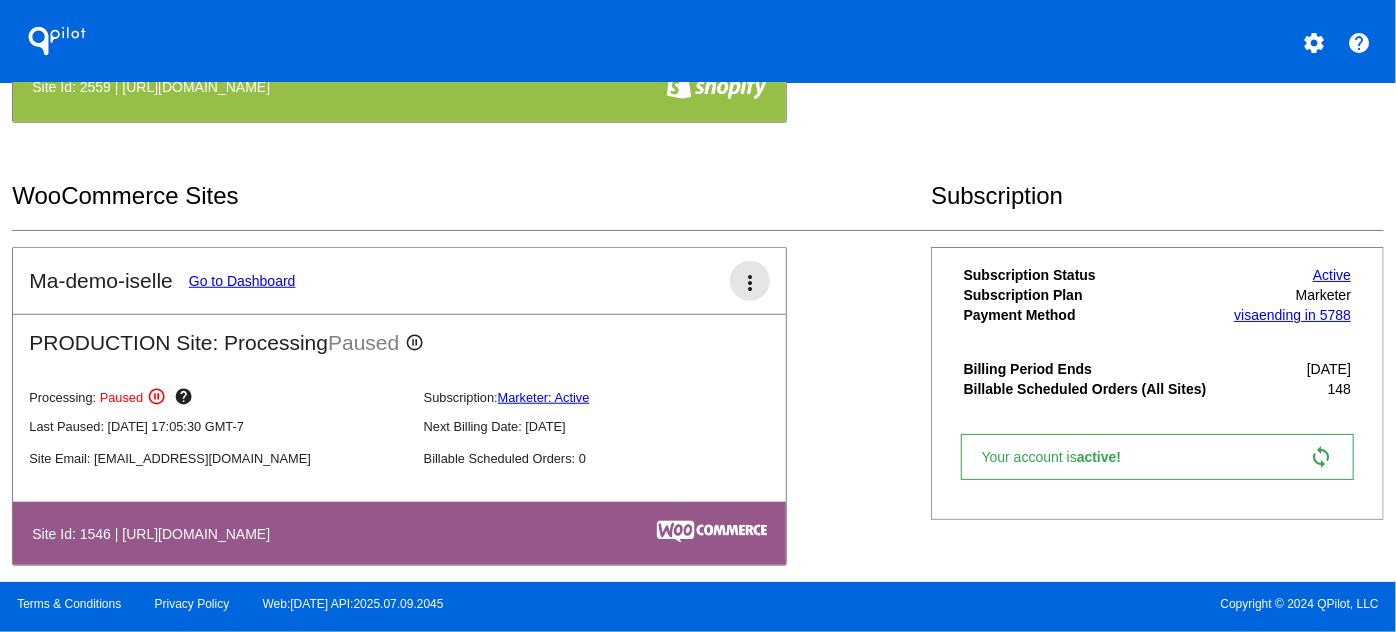 click on "more_vert" at bounding box center (750, 283) 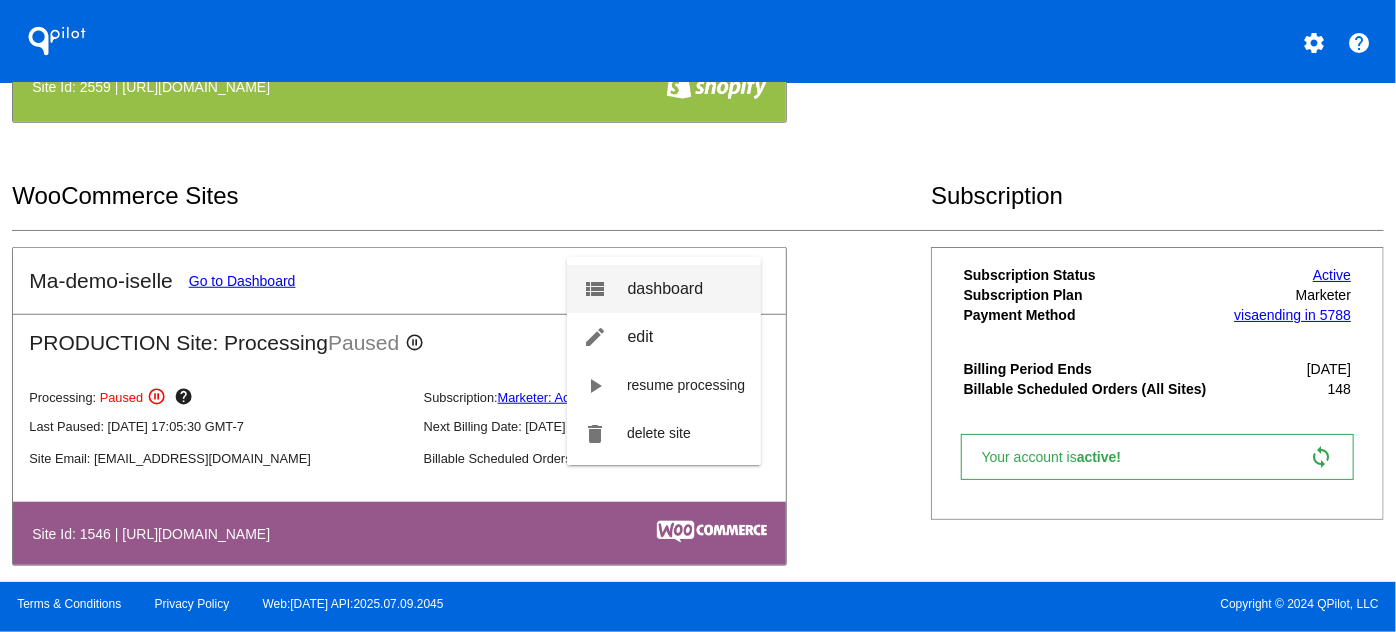 click on "dashboard" at bounding box center (666, 288) 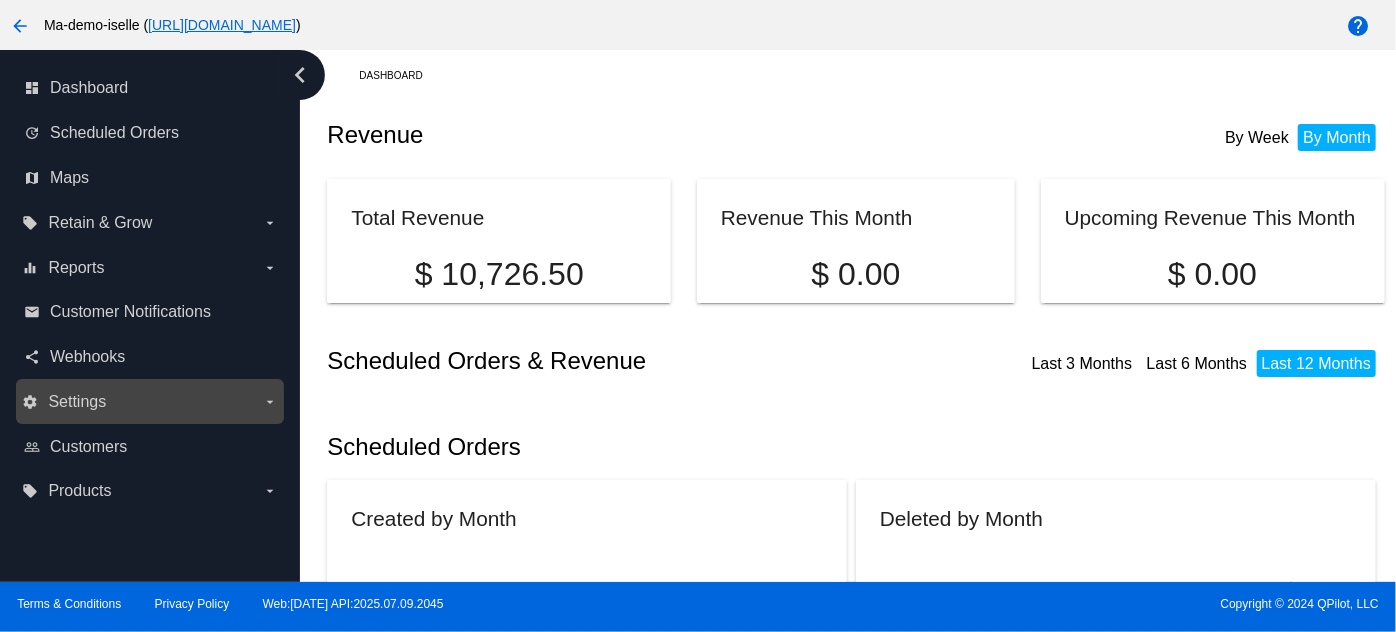 click on "Settings" at bounding box center (77, 402) 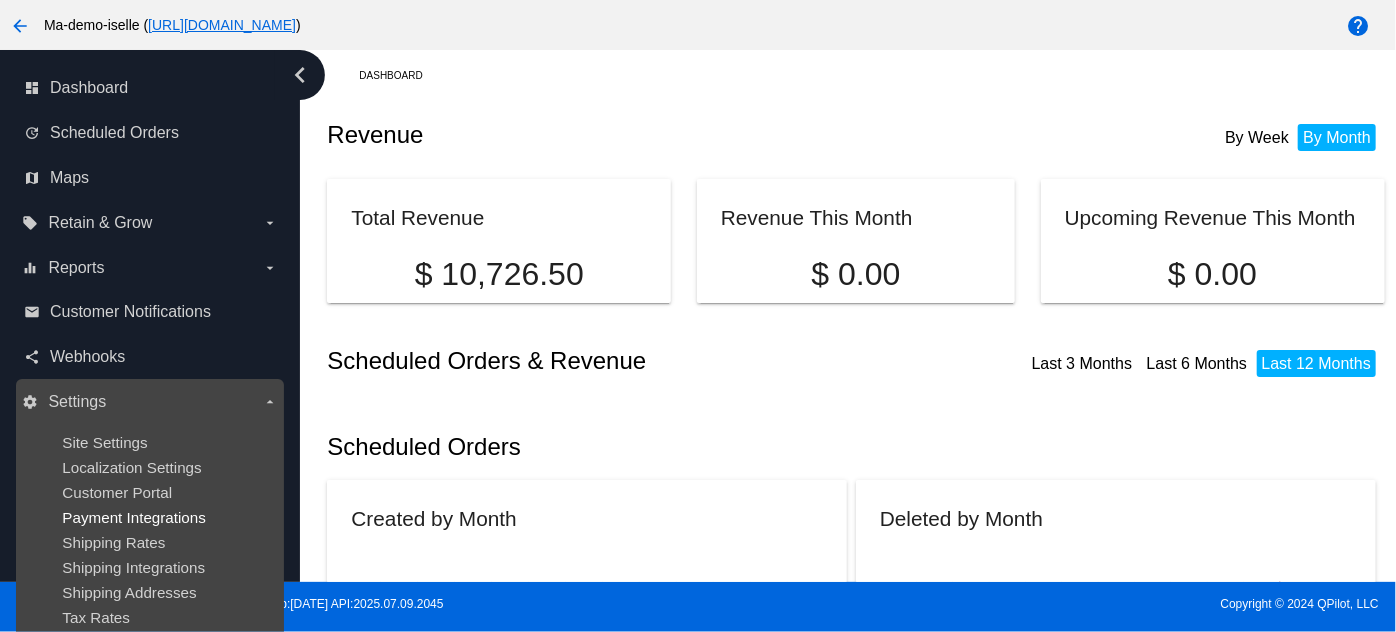click on "Payment Integrations" at bounding box center (134, 517) 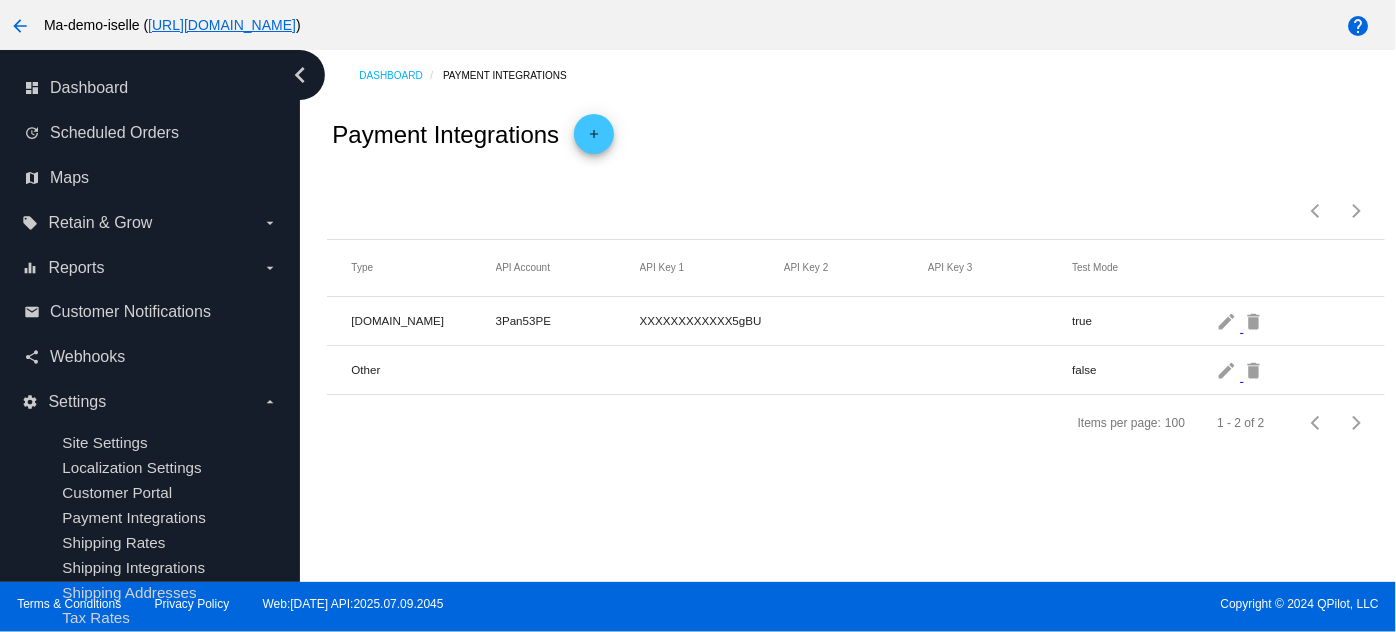 click on "add" 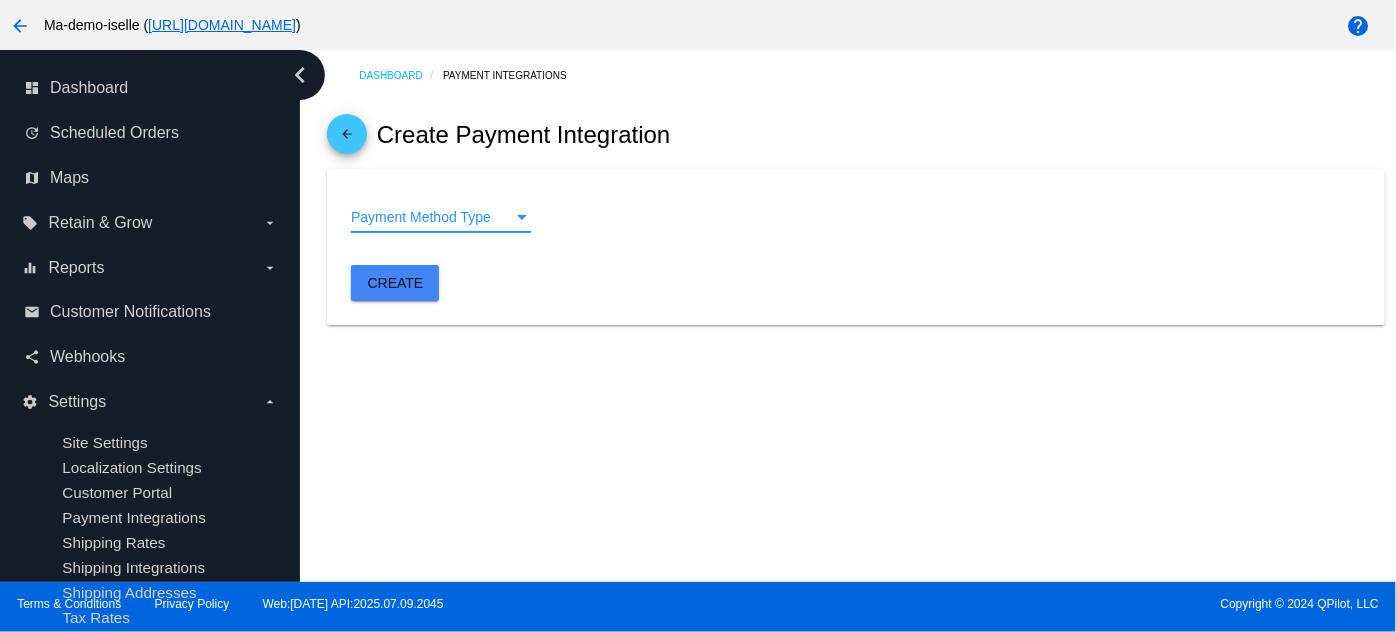 click on "Payment Method Type" at bounding box center [421, 217] 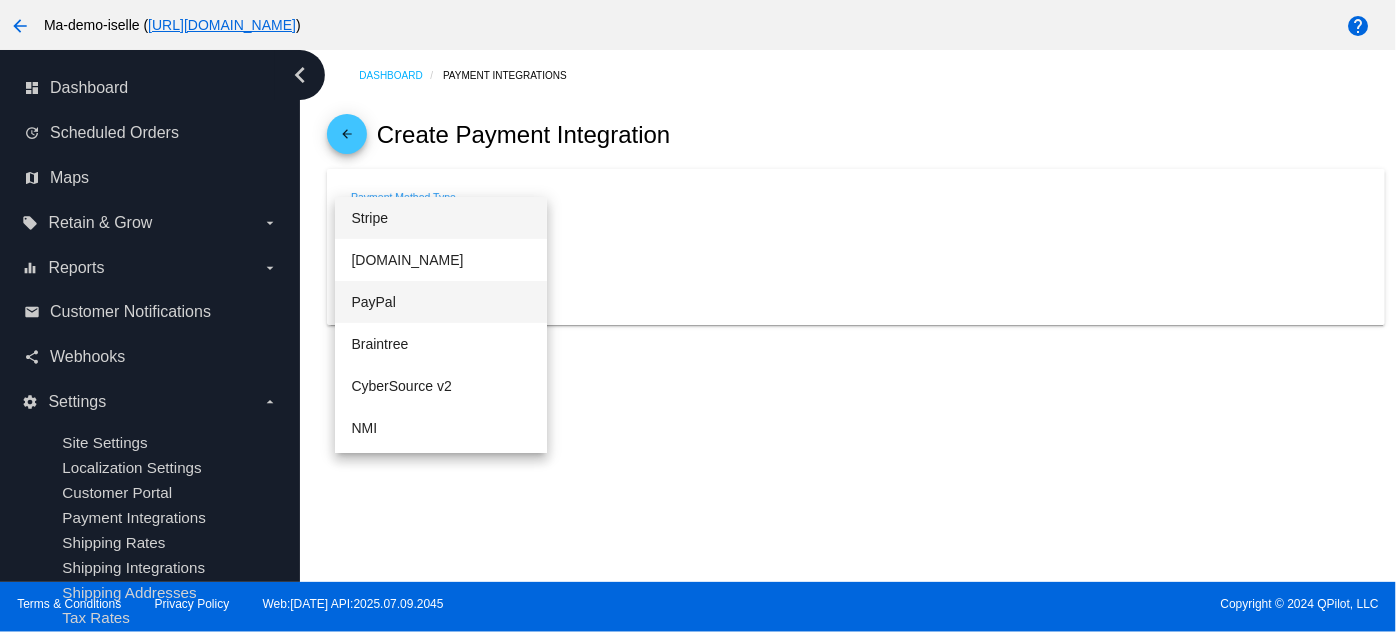 click on "PayPal" at bounding box center (441, 302) 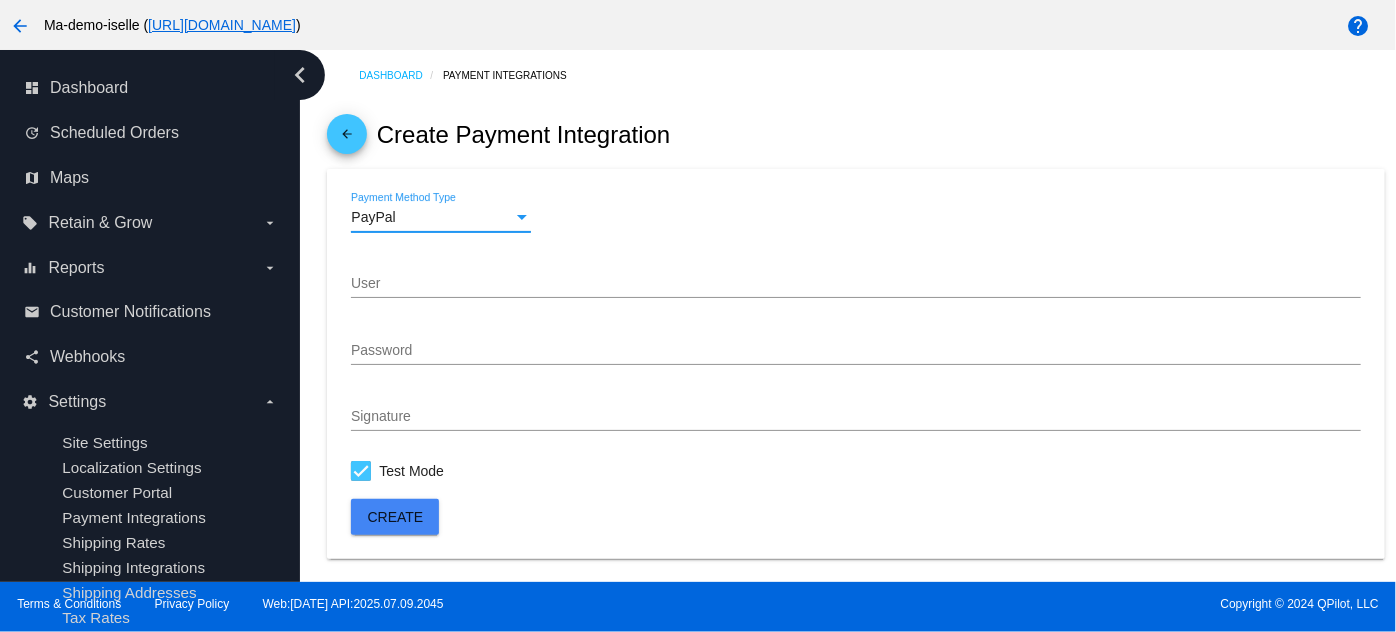 click on "Test
Mode" 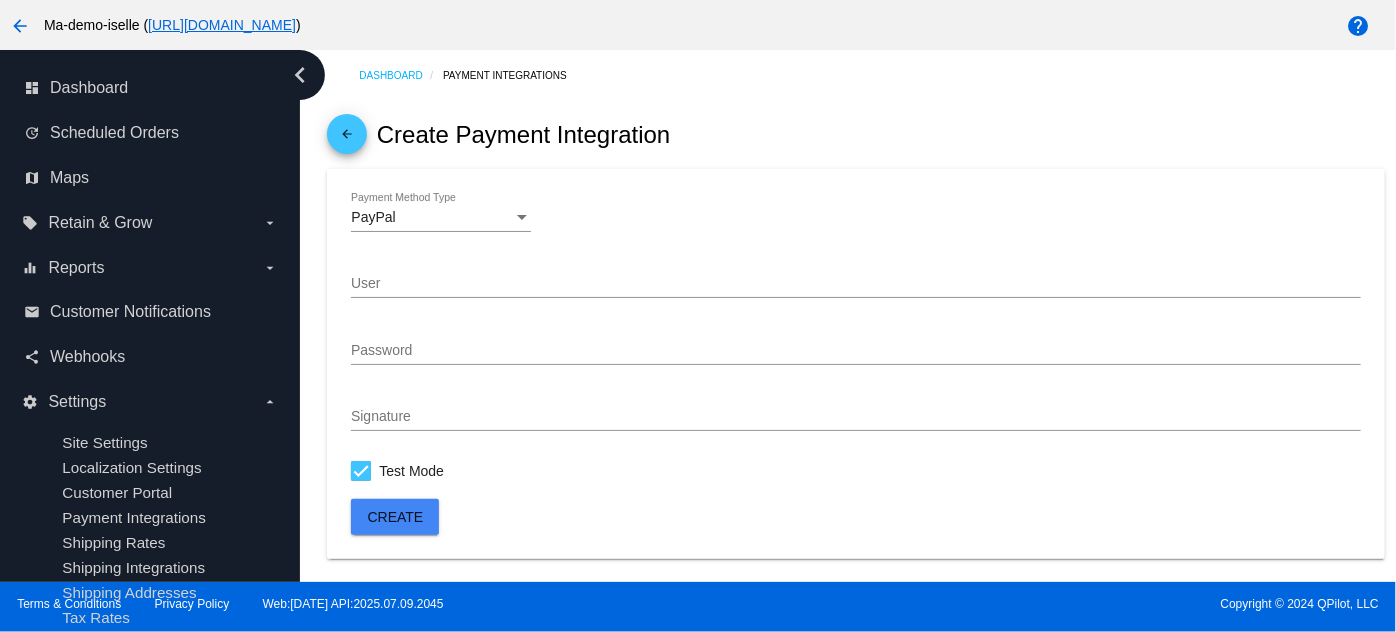 click at bounding box center (361, 471) 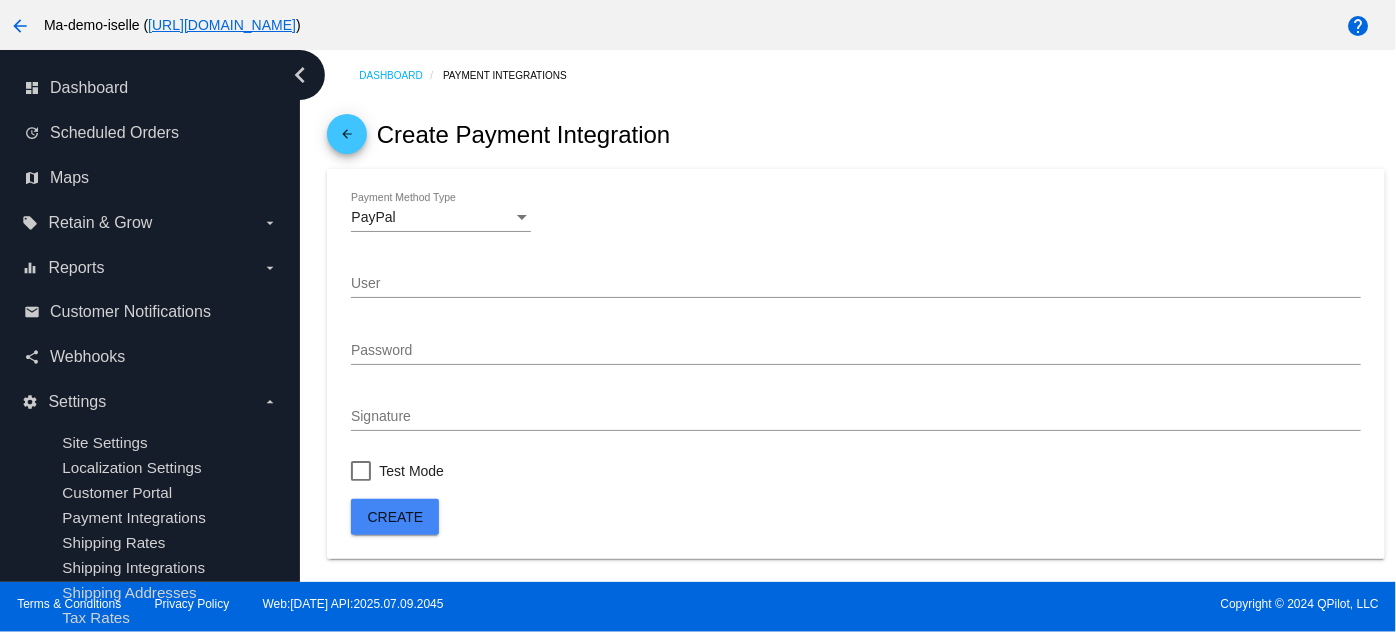 click at bounding box center (361, 471) 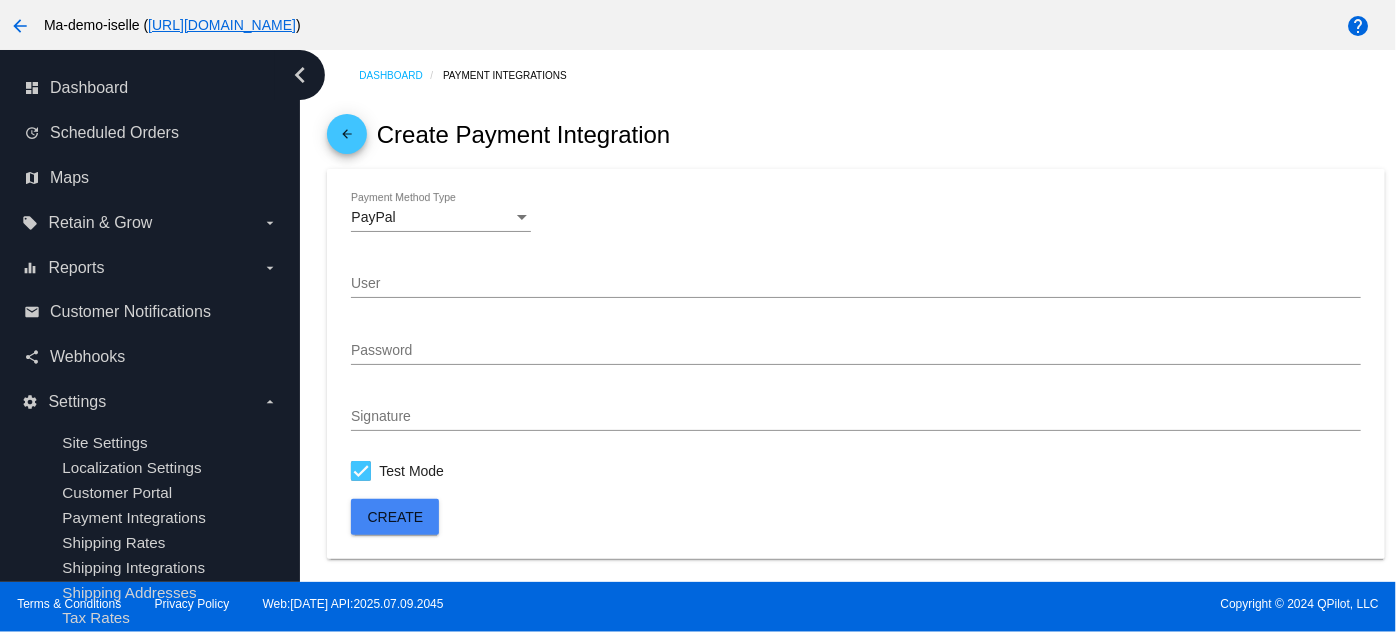click at bounding box center (361, 471) 